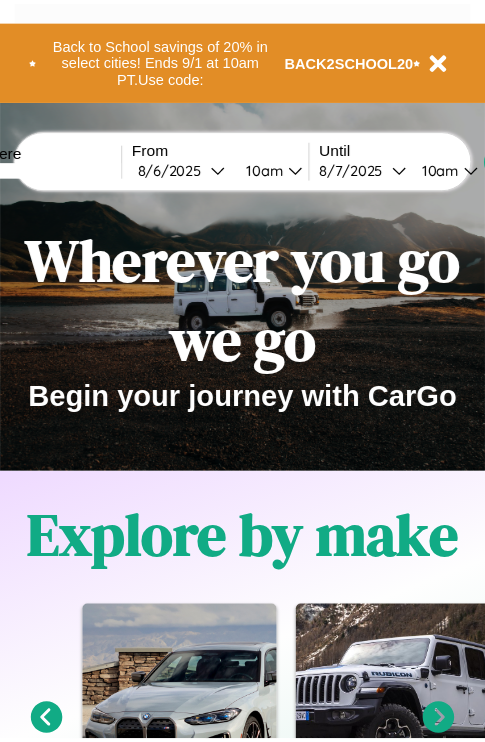 scroll, scrollTop: 0, scrollLeft: 0, axis: both 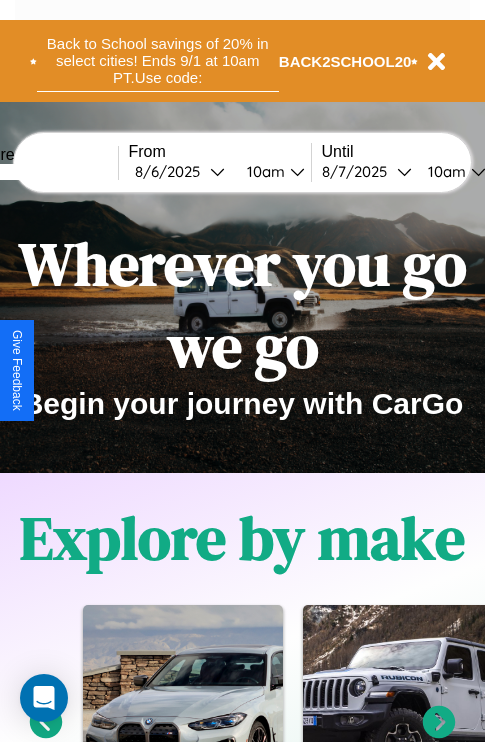 click on "Back to School savings of 20% in select cities! Ends 9/1 at 10am PT.  Use code:" at bounding box center [158, 61] 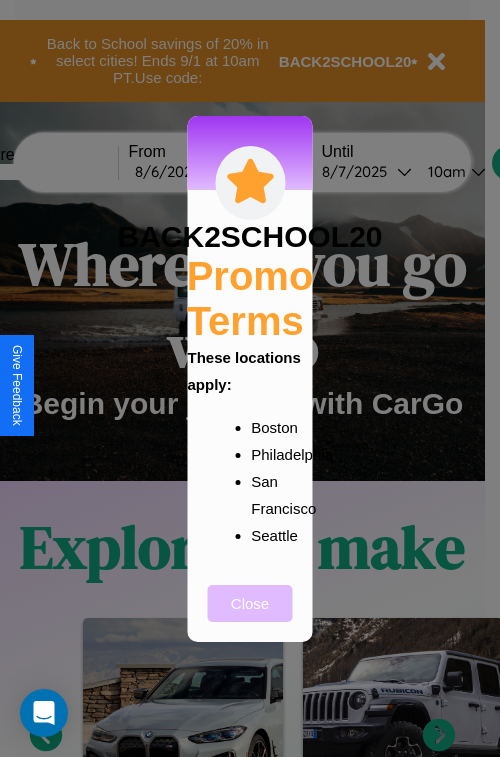 click on "Close" at bounding box center (250, 603) 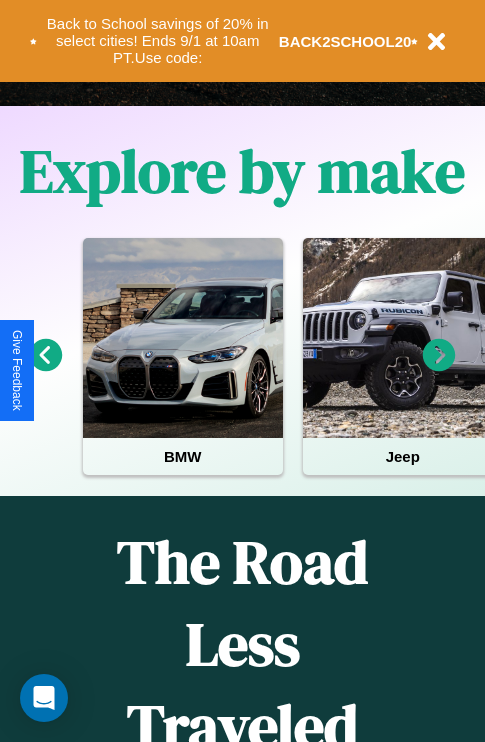 scroll, scrollTop: 0, scrollLeft: 0, axis: both 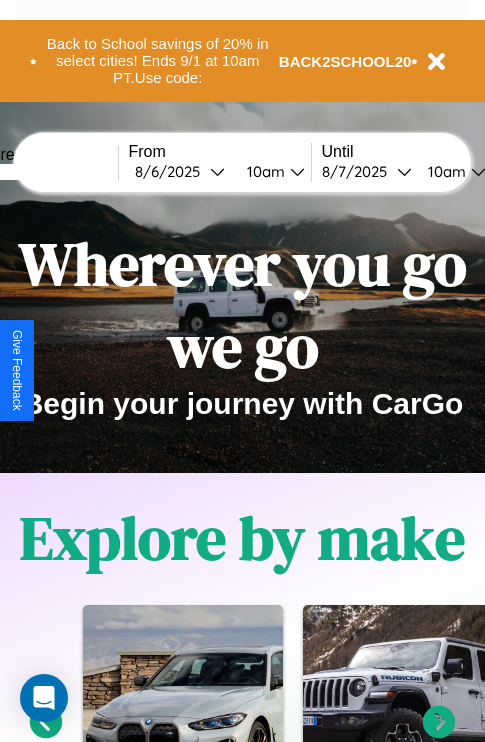 click at bounding box center (43, 172) 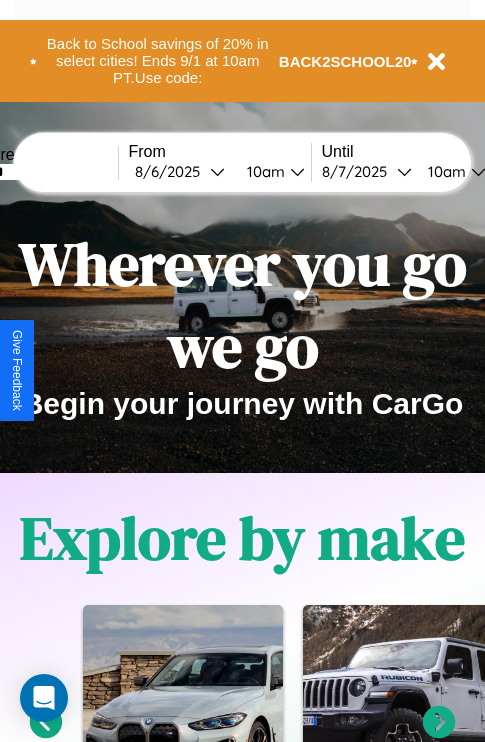 type on "******" 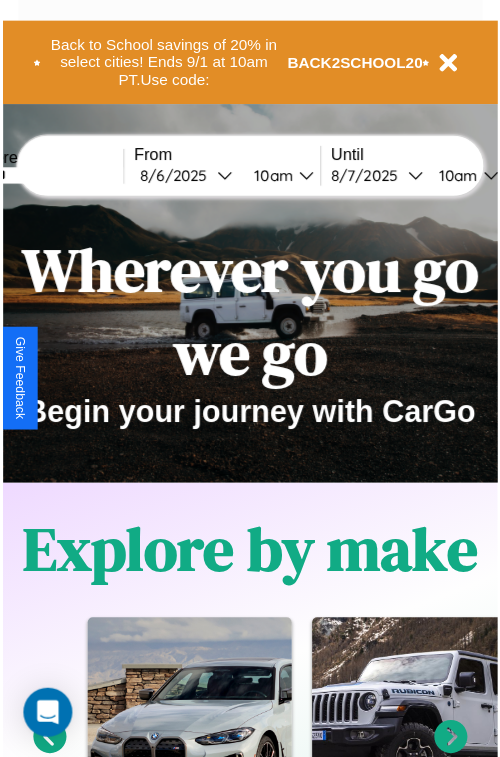 select on "*" 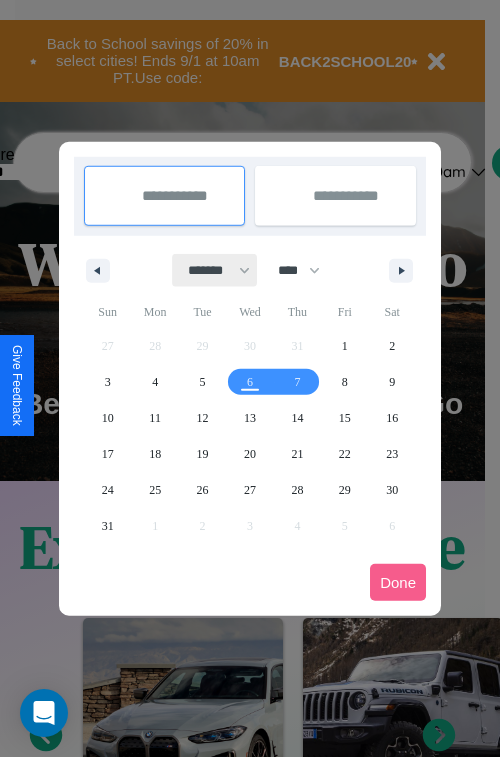 click on "******* ******** ***** ***** *** **** **** ****** ********* ******* ******** ********" at bounding box center (215, 270) 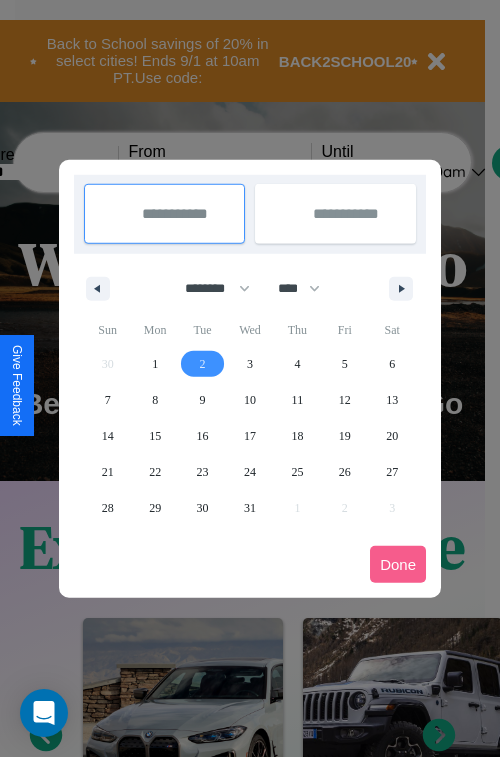 click on "2" at bounding box center (203, 364) 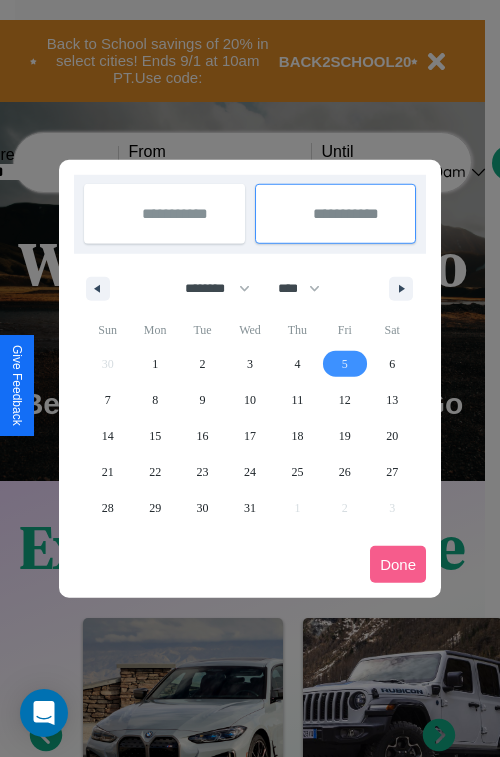 click on "5" at bounding box center (345, 364) 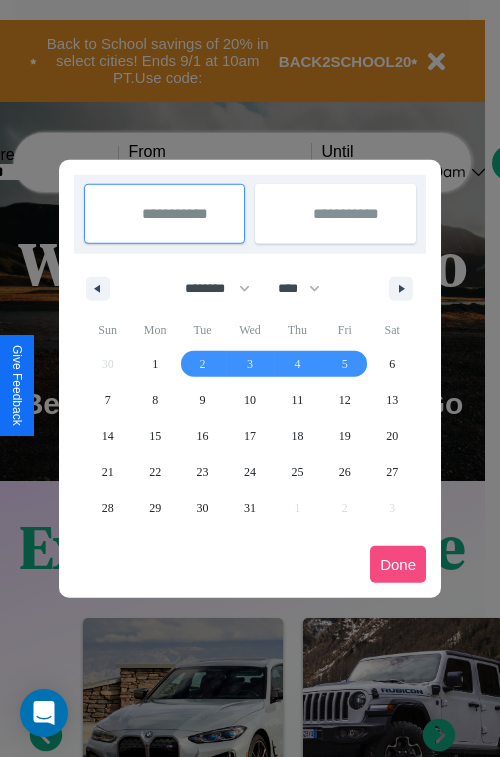 click on "Done" at bounding box center [398, 564] 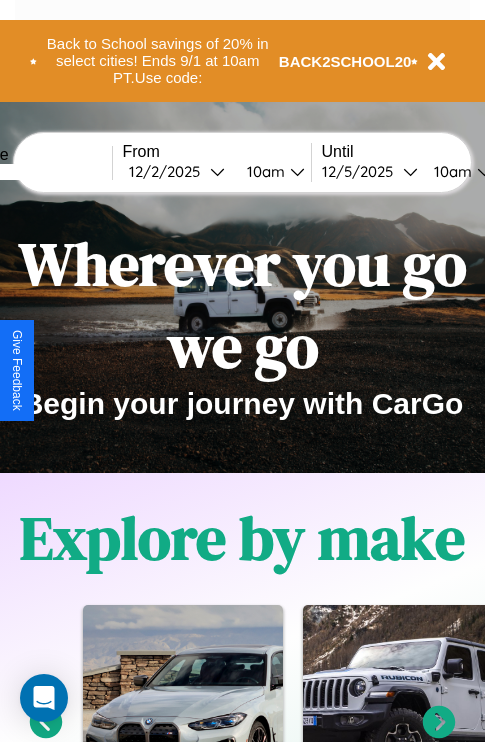scroll, scrollTop: 0, scrollLeft: 74, axis: horizontal 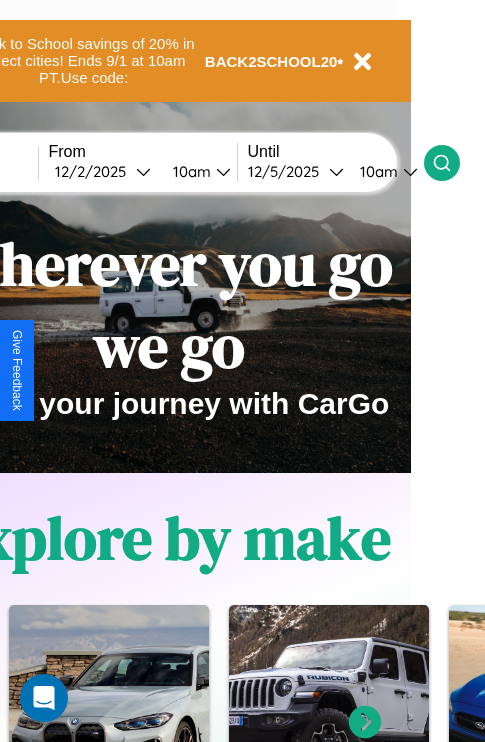 click 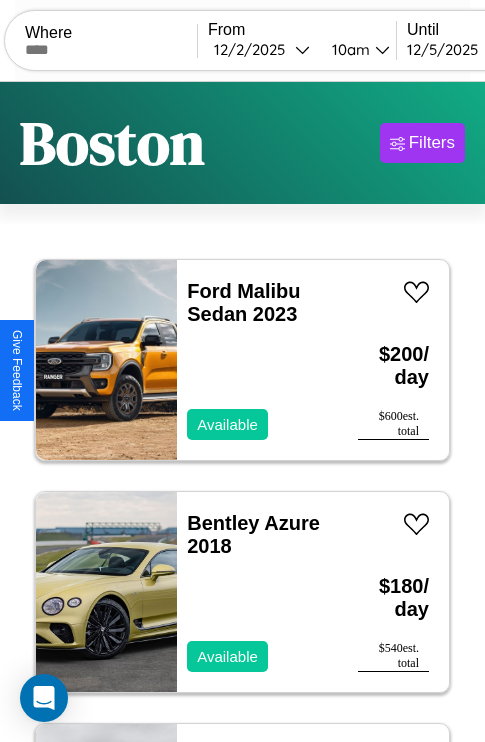 scroll, scrollTop: 66, scrollLeft: 0, axis: vertical 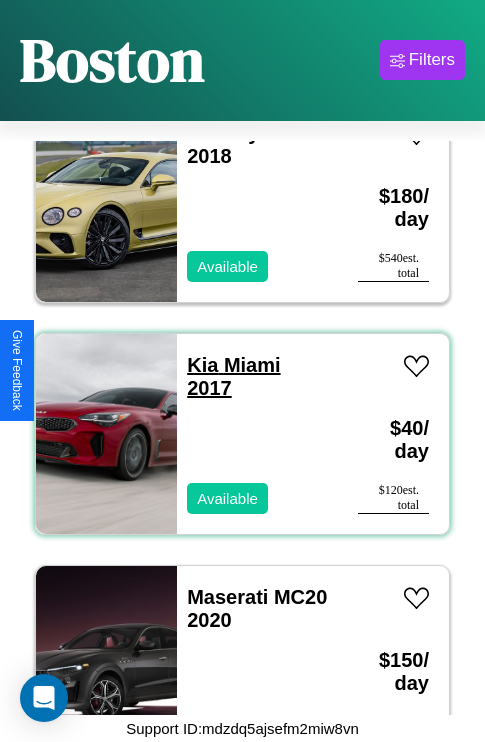 click on "Kia   Miami   2017" at bounding box center (233, 376) 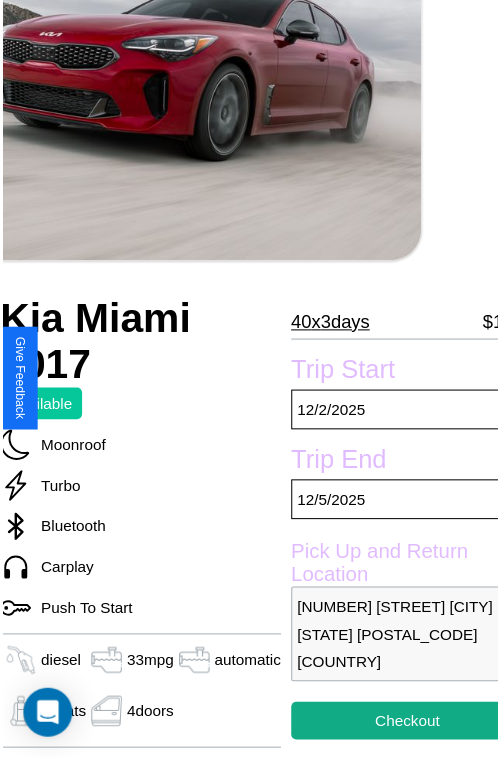 scroll, scrollTop: 221, scrollLeft: 88, axis: both 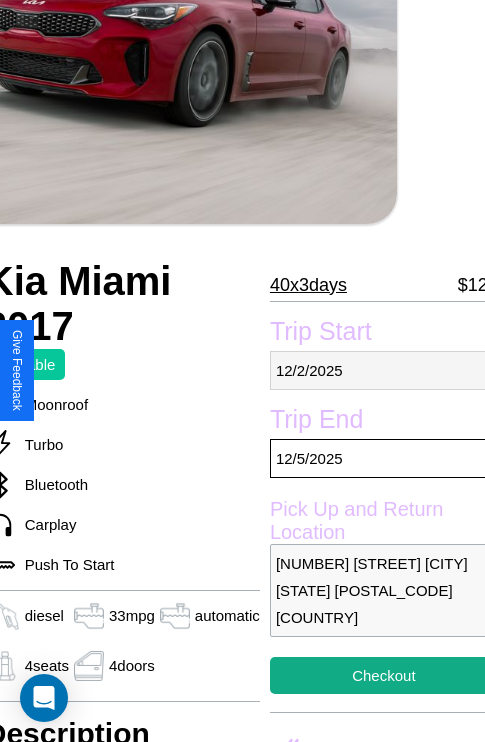 click on "[DATE]" at bounding box center (384, 370) 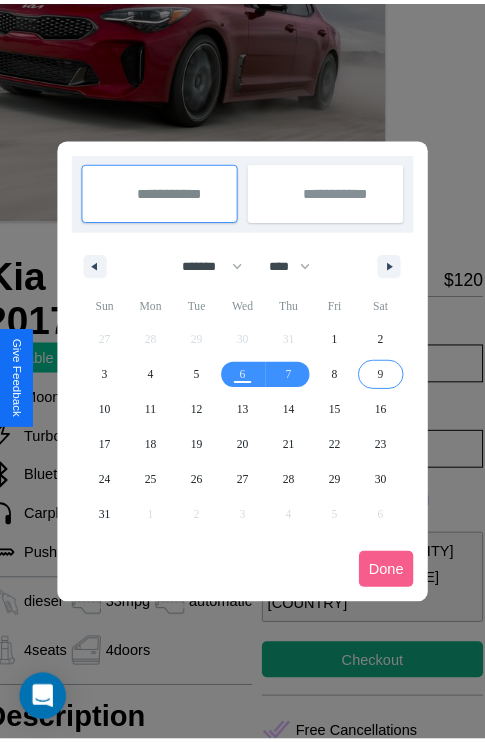 scroll, scrollTop: 0, scrollLeft: 88, axis: horizontal 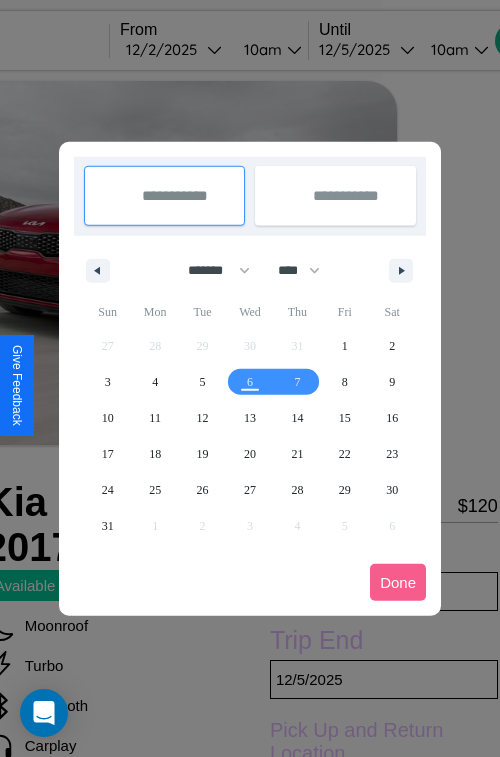 click at bounding box center [250, 378] 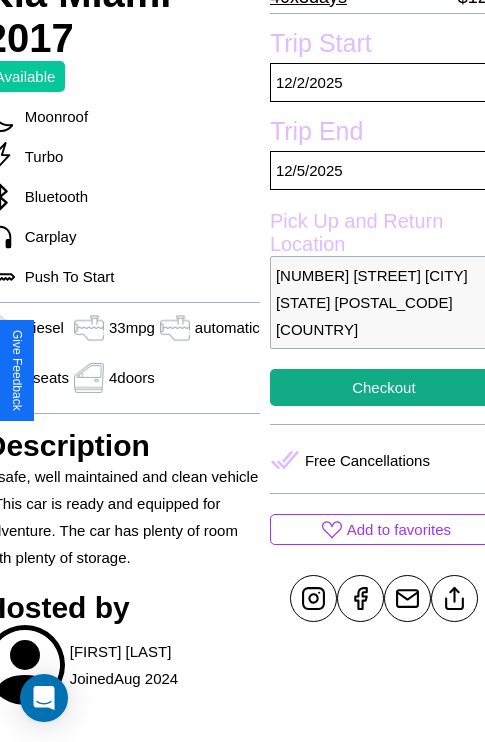 scroll, scrollTop: 526, scrollLeft: 88, axis: both 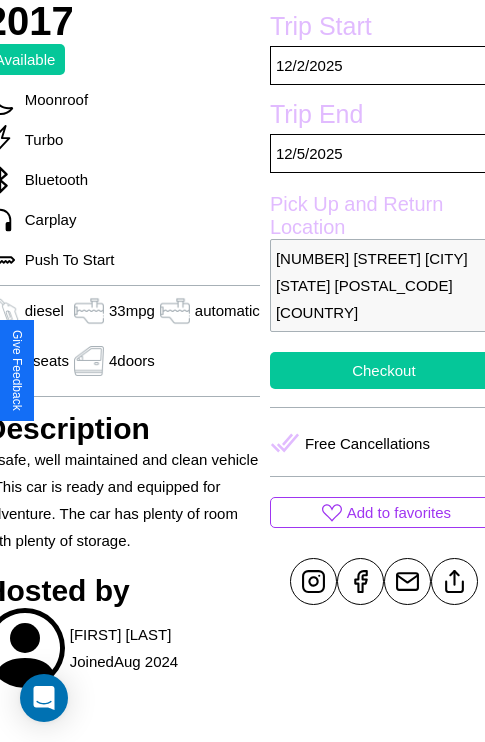 click on "Checkout" at bounding box center [384, 370] 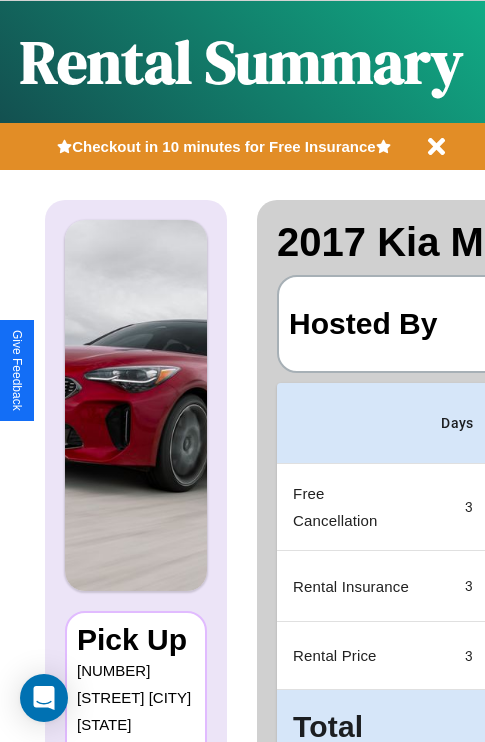 scroll, scrollTop: 0, scrollLeft: 408, axis: horizontal 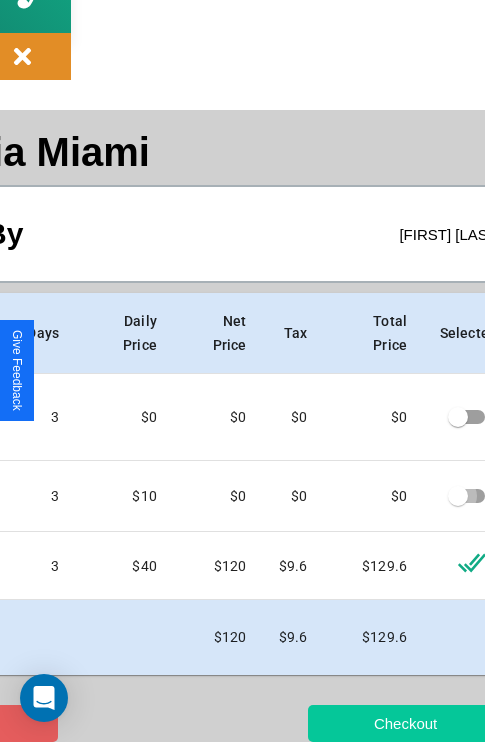 click on "Checkout" at bounding box center (405, 723) 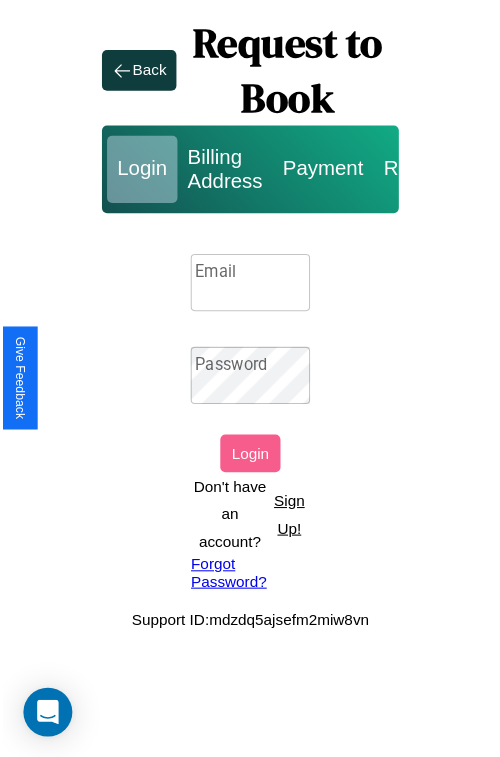 scroll, scrollTop: 0, scrollLeft: 0, axis: both 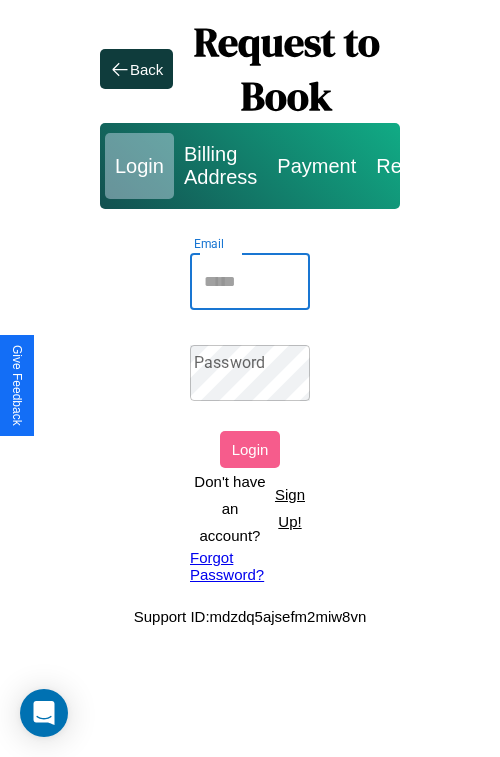 click on "Email" at bounding box center [250, 282] 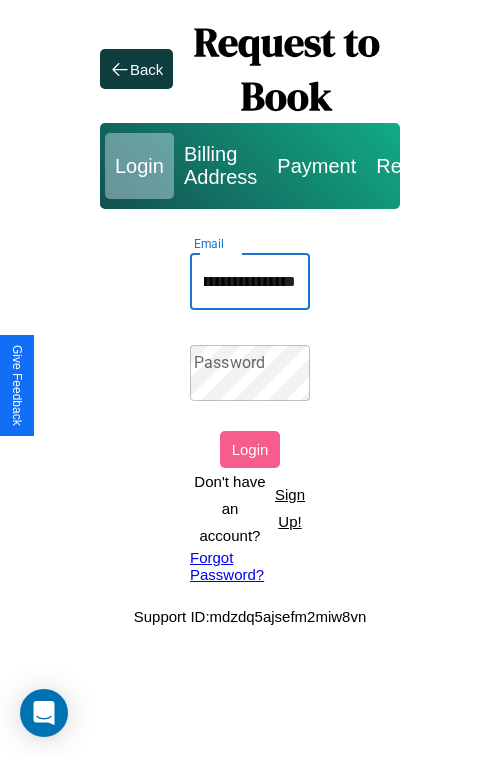 scroll, scrollTop: 0, scrollLeft: 108, axis: horizontal 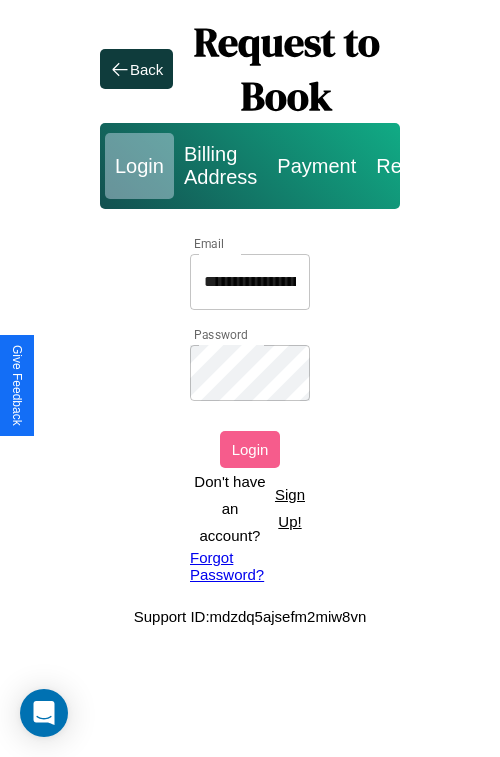 click on "Login" at bounding box center (250, 449) 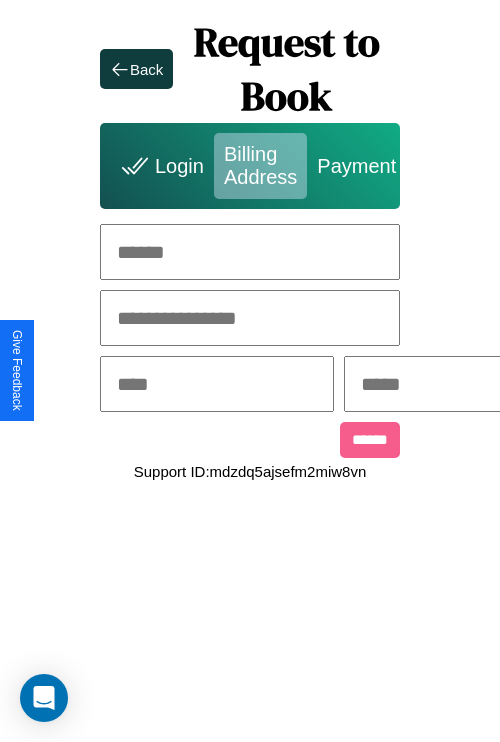 click at bounding box center [250, 252] 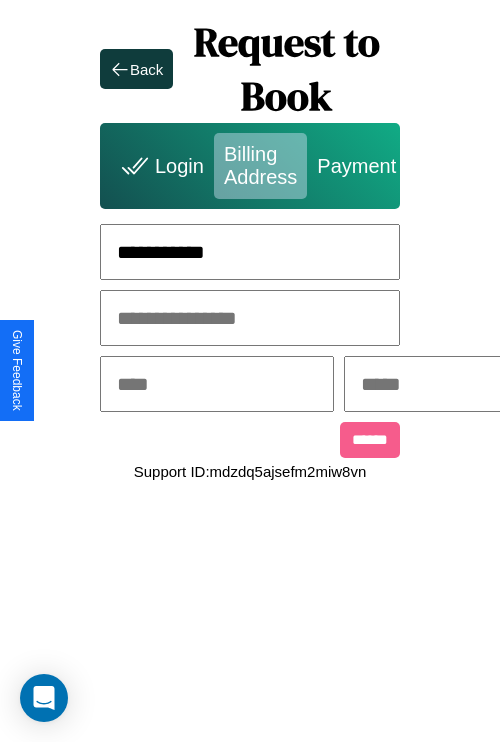 type on "**********" 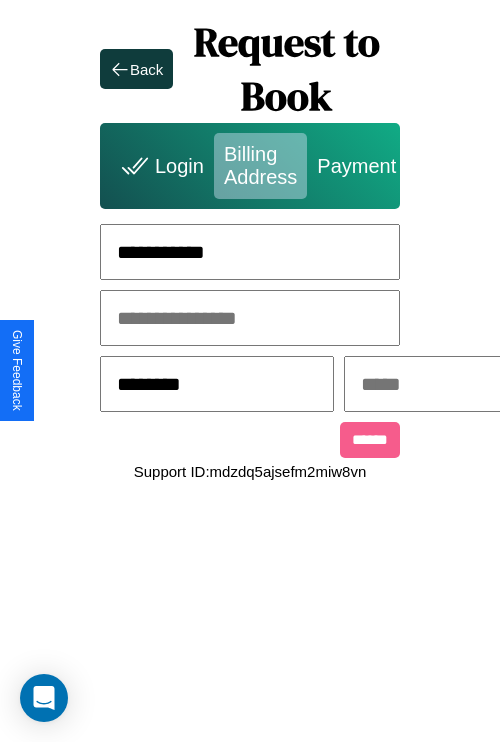 type on "********" 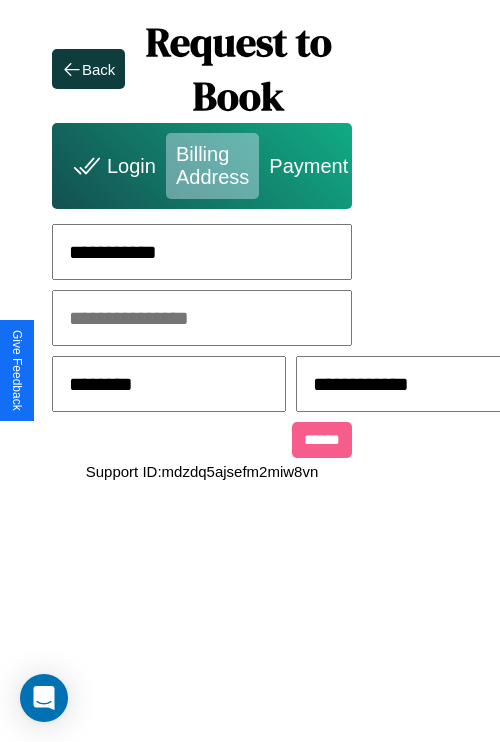 scroll, scrollTop: 0, scrollLeft: 517, axis: horizontal 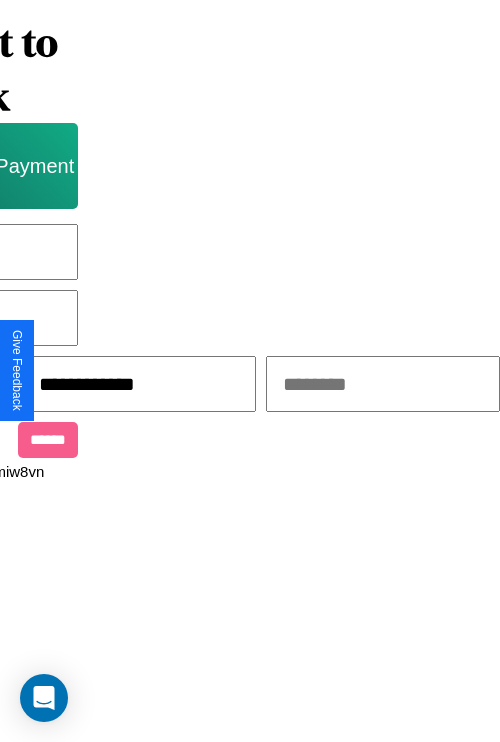type on "**********" 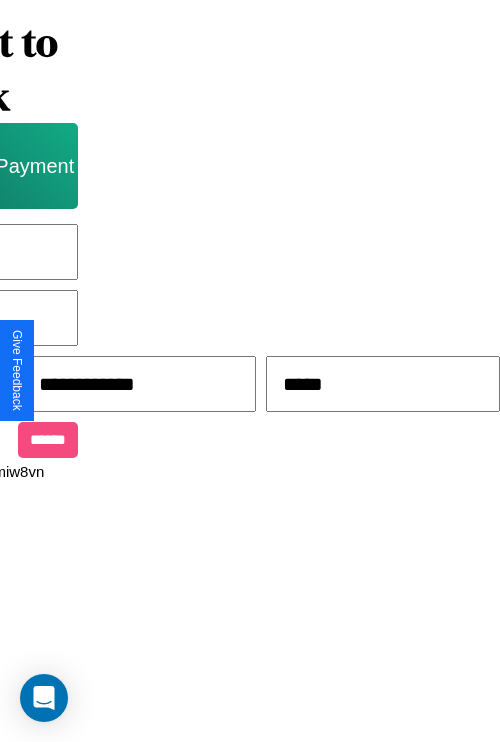 type on "*****" 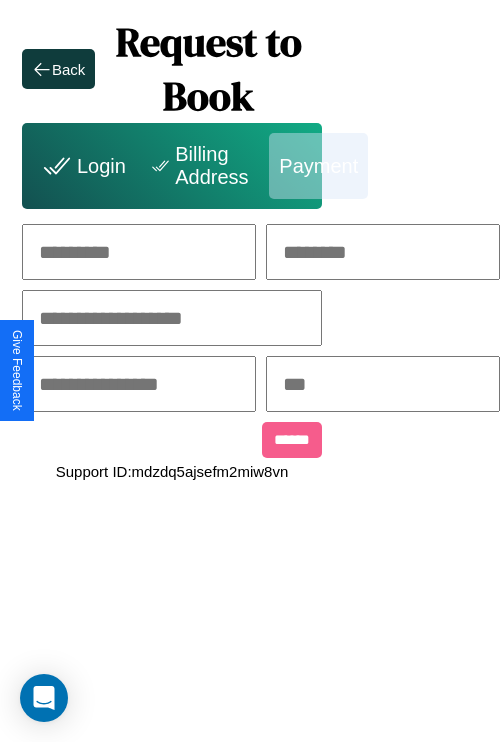 scroll, scrollTop: 0, scrollLeft: 208, axis: horizontal 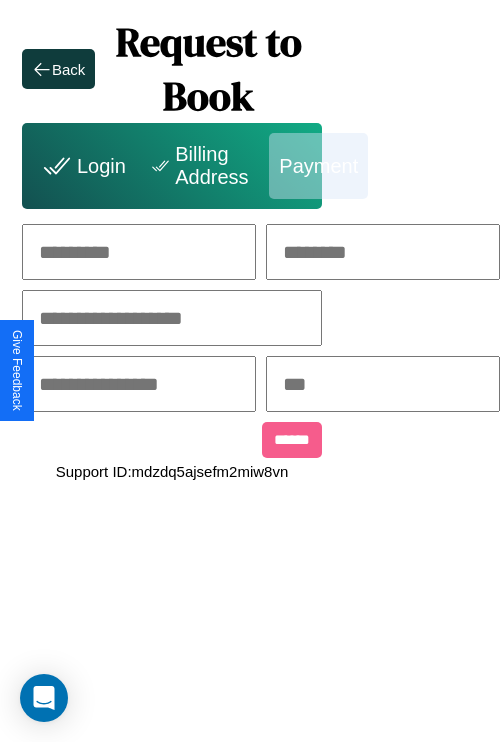 click at bounding box center (139, 252) 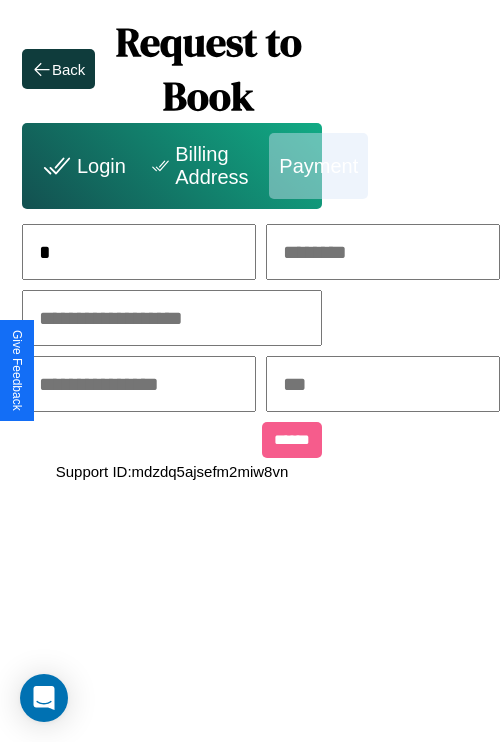 scroll, scrollTop: 0, scrollLeft: 129, axis: horizontal 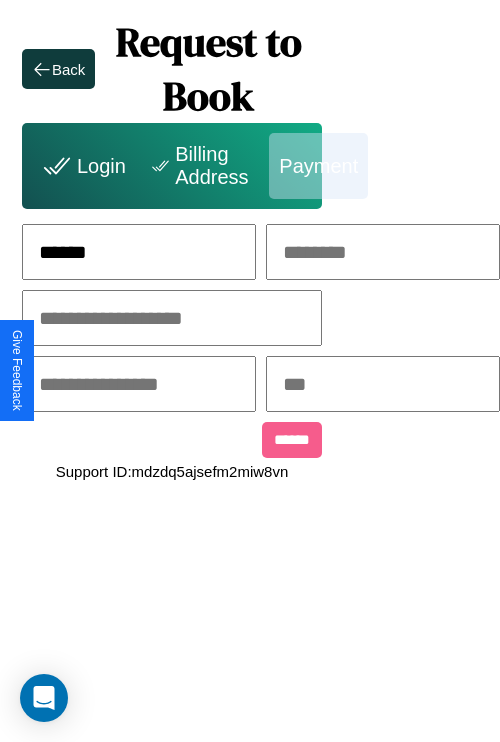 type on "******" 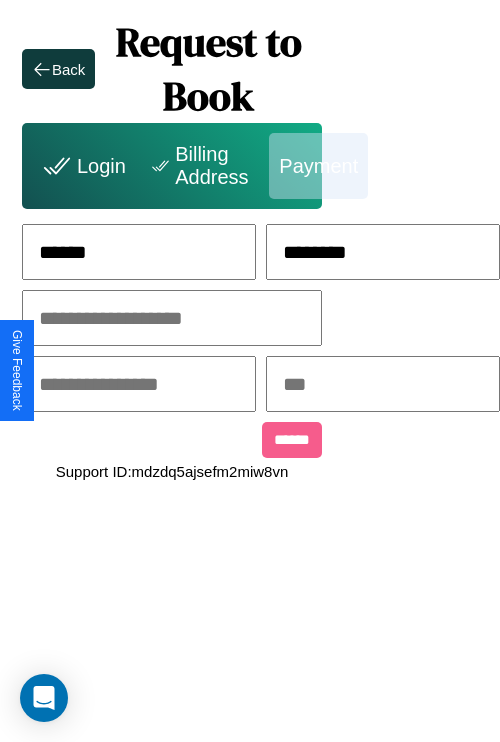 type on "********" 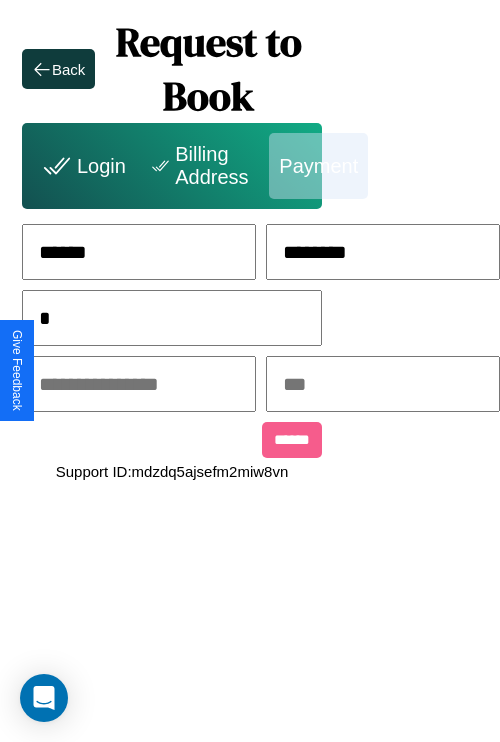 scroll, scrollTop: 0, scrollLeft: 128, axis: horizontal 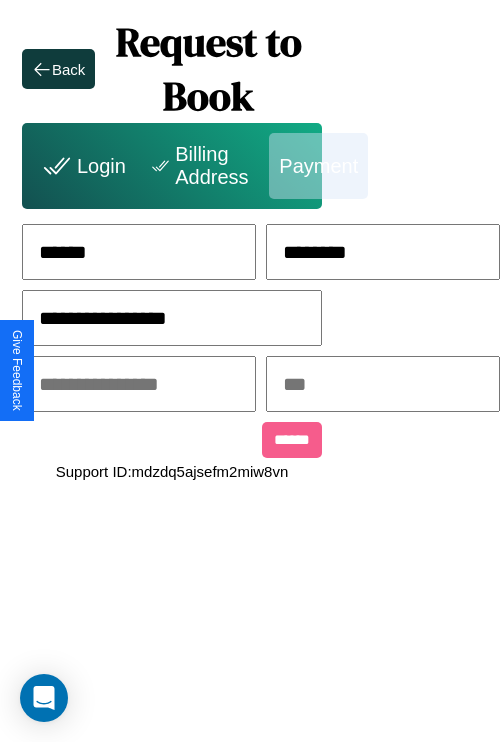 type on "**********" 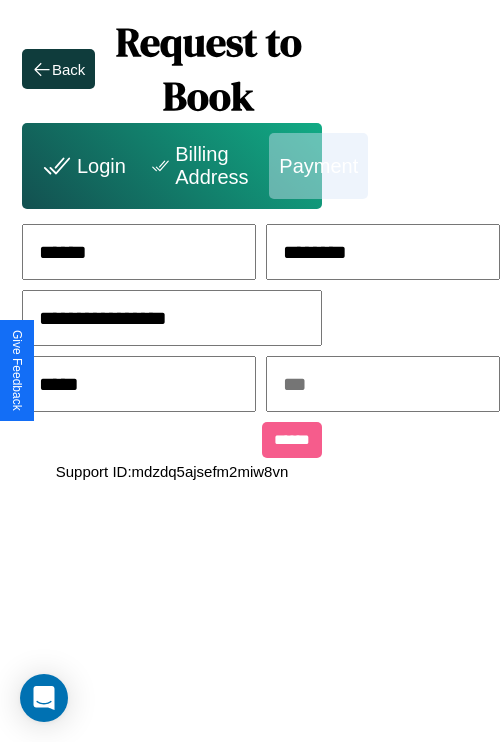 type on "*****" 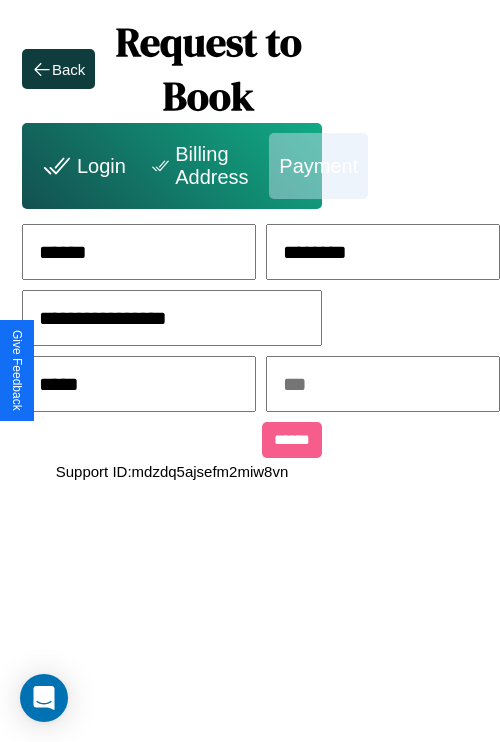 click at bounding box center (383, 384) 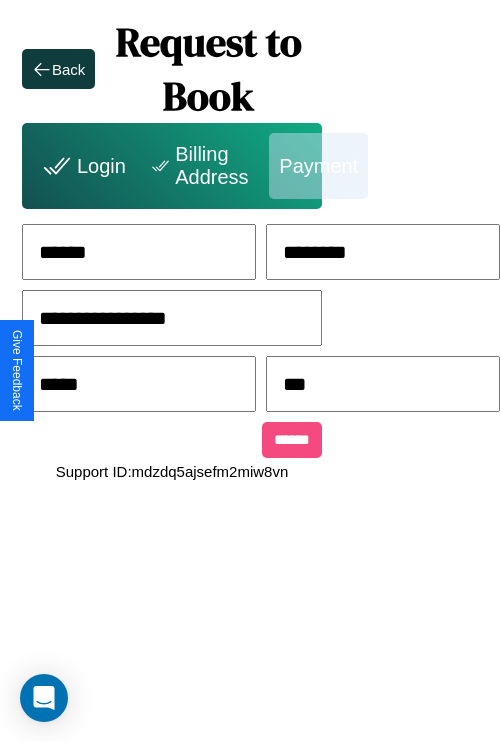 type on "***" 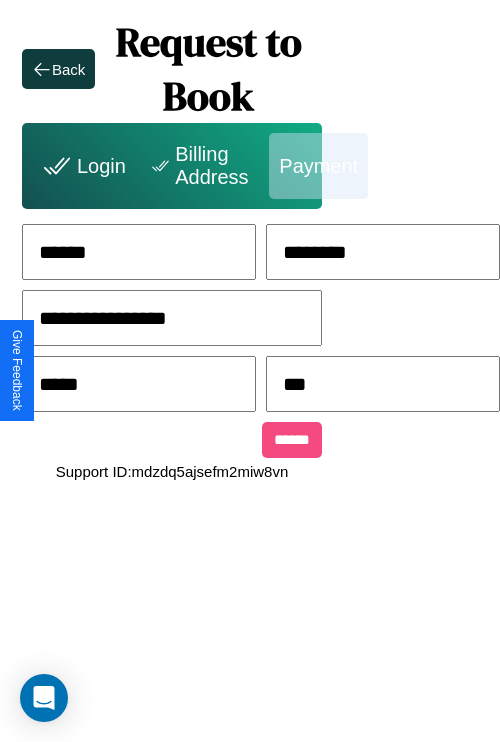 click on "******" at bounding box center (292, 440) 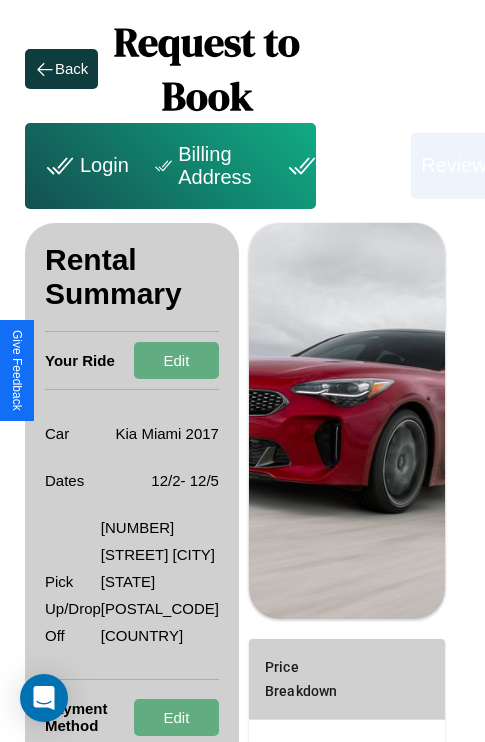 scroll, scrollTop: 284, scrollLeft: 72, axis: both 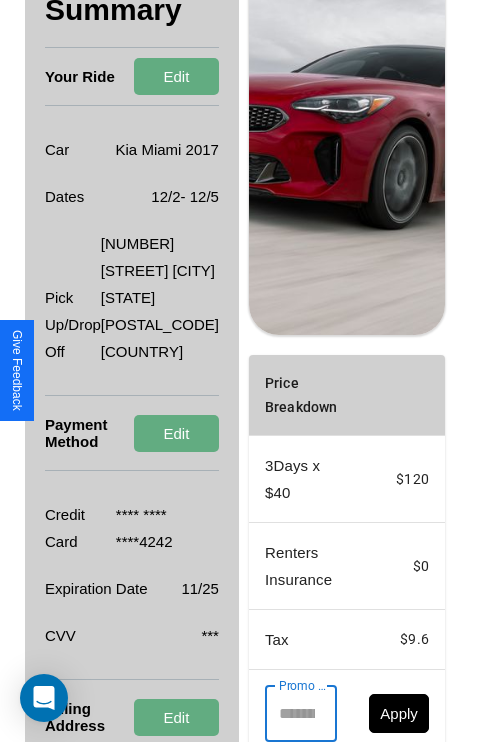 click on "Promo Code" at bounding box center [290, 714] 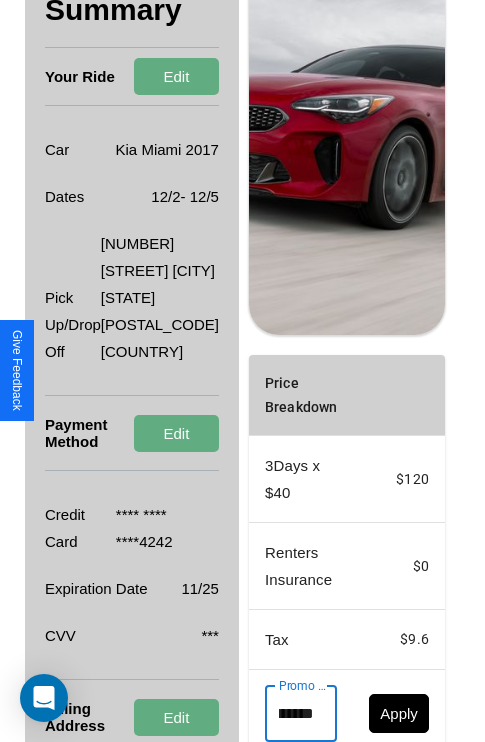 scroll, scrollTop: 0, scrollLeft: 96, axis: horizontal 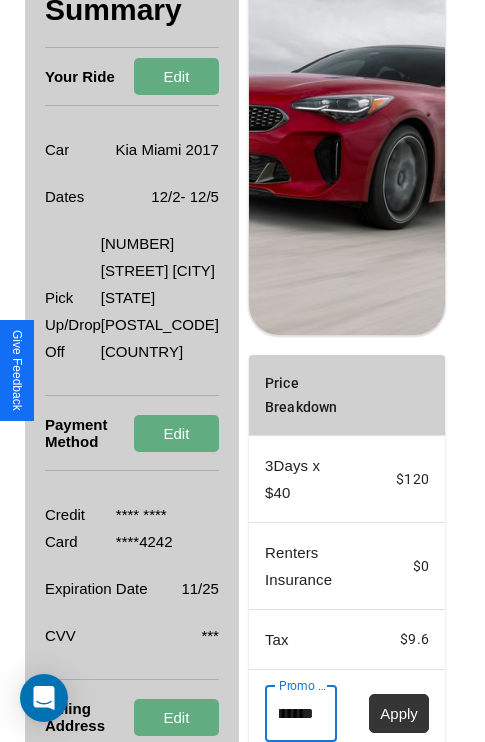 type on "**********" 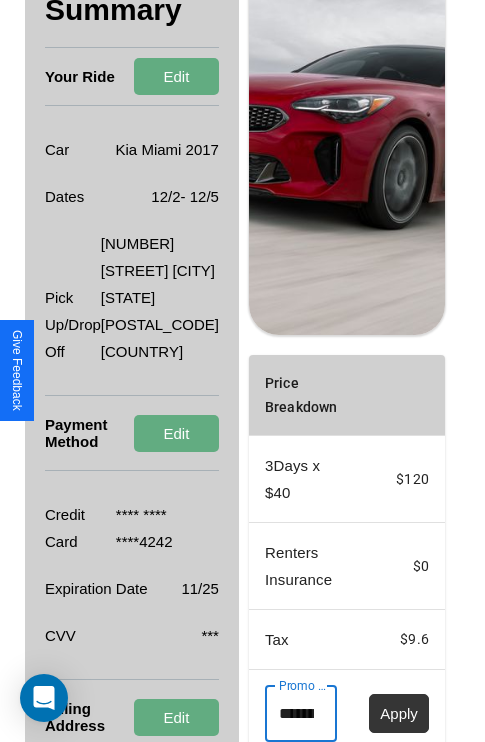 click on "Apply" at bounding box center (399, 713) 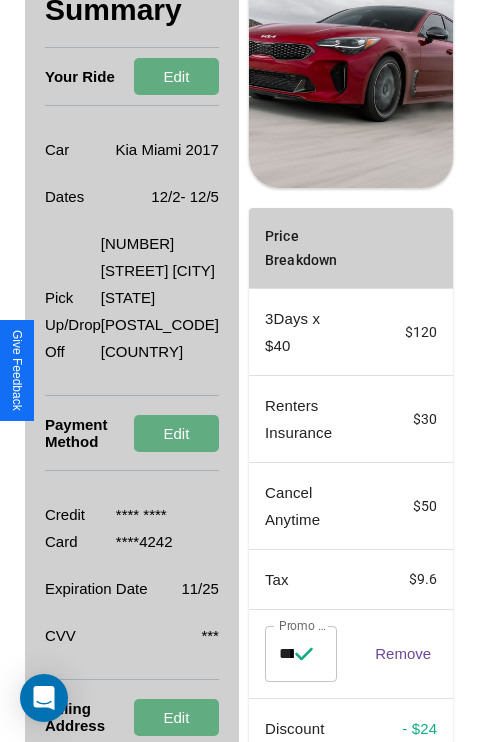 click on "Remove" at bounding box center (403, 653) 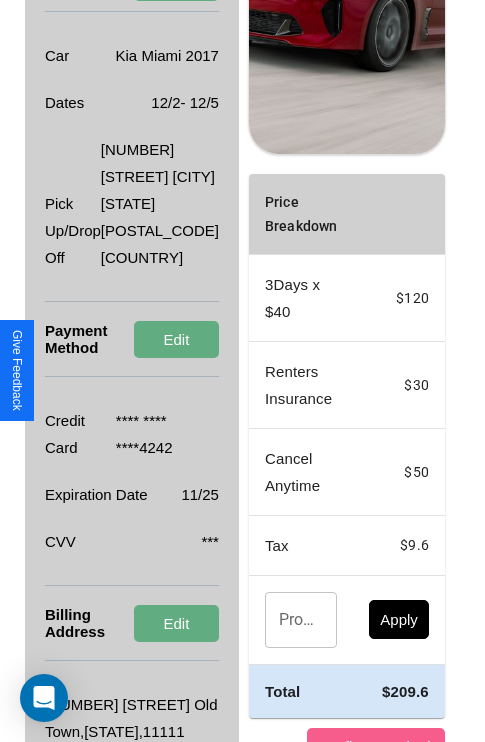 scroll, scrollTop: 438, scrollLeft: 72, axis: both 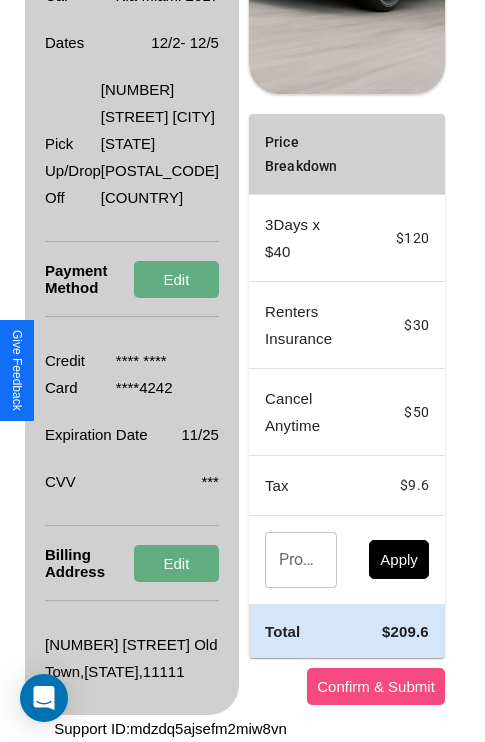 click on "Confirm & Submit" at bounding box center [376, 686] 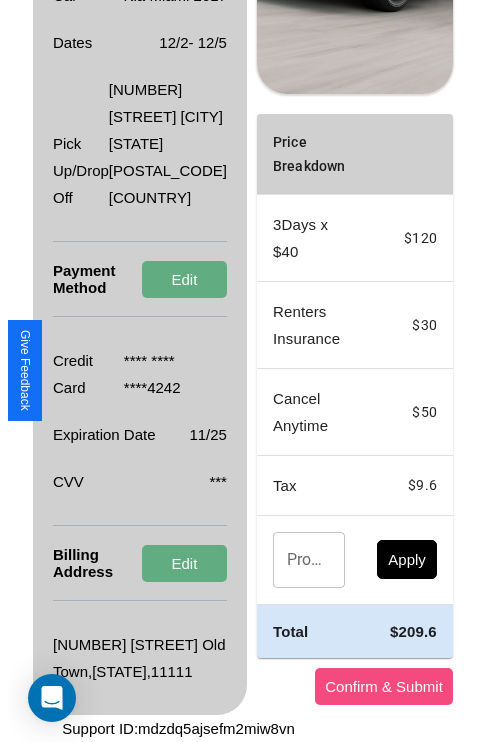 scroll, scrollTop: 0, scrollLeft: 72, axis: horizontal 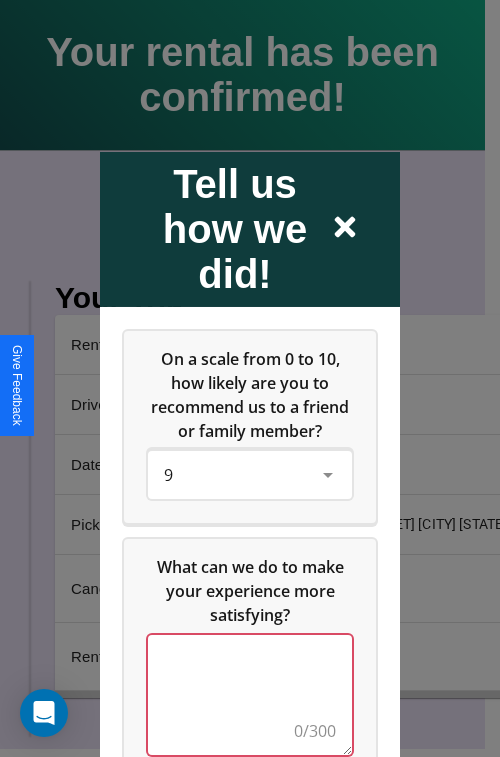 click at bounding box center [250, 694] 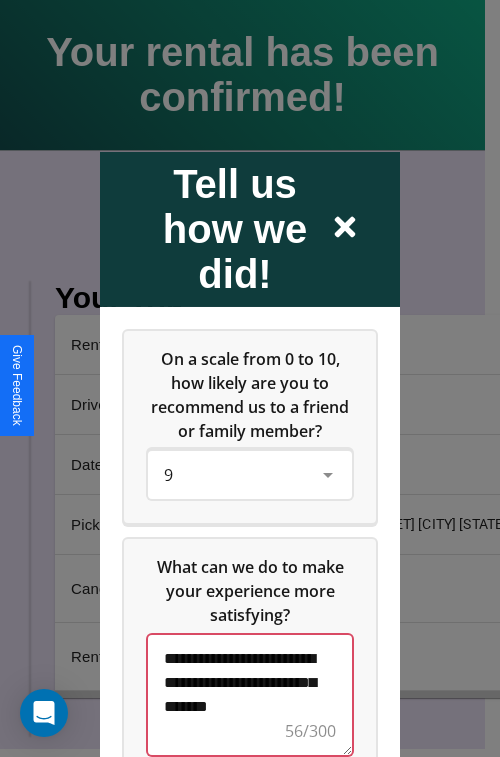 scroll, scrollTop: 5, scrollLeft: 0, axis: vertical 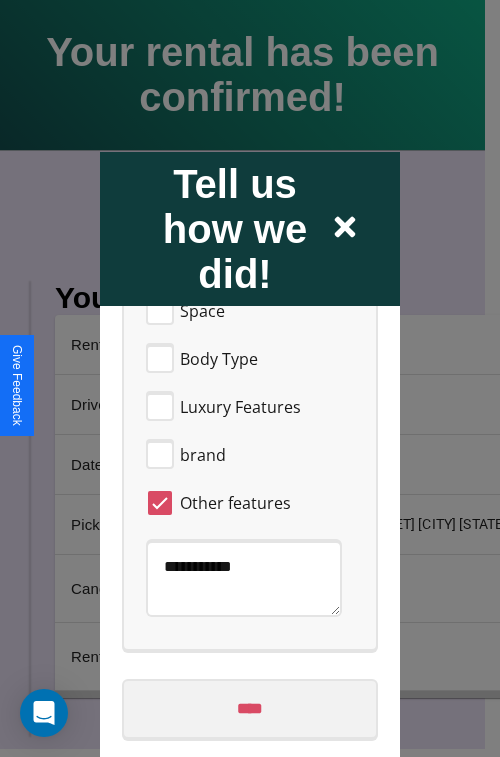 type on "**********" 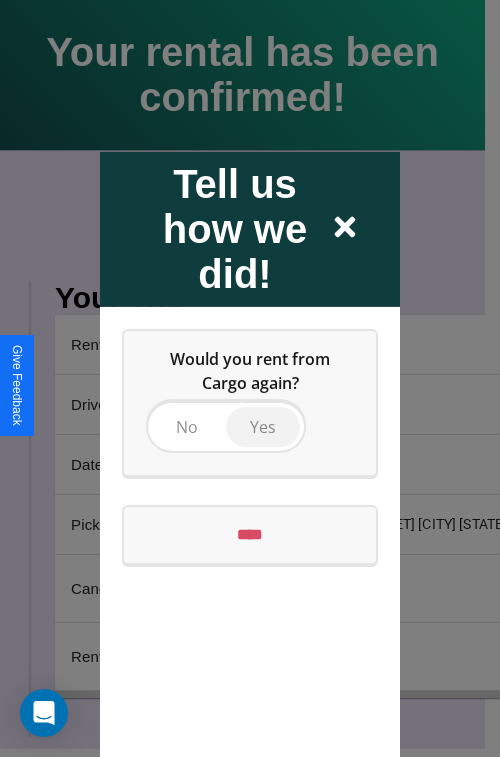 click on "Yes" at bounding box center (263, 426) 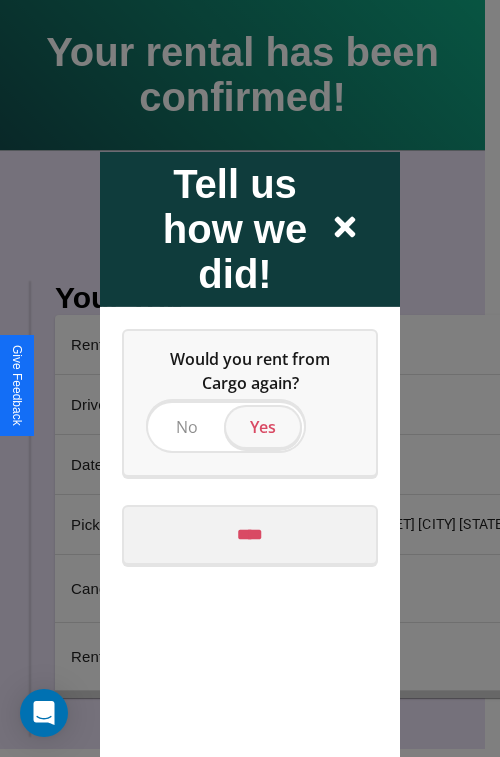 click on "****" at bounding box center [250, 534] 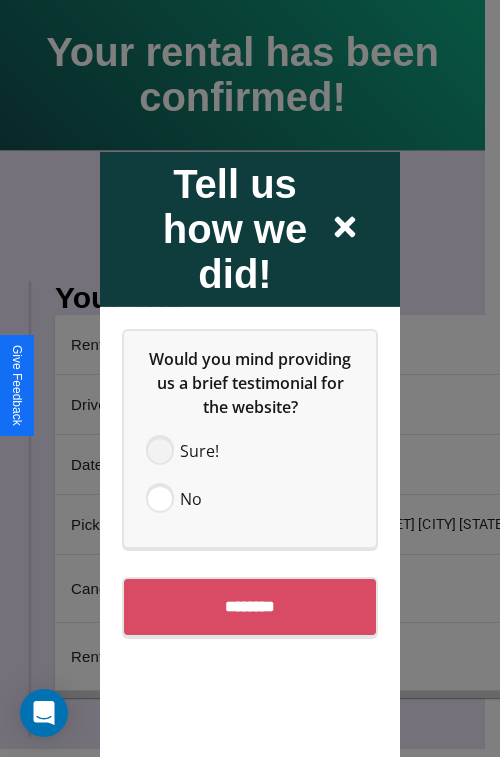 click at bounding box center [160, 450] 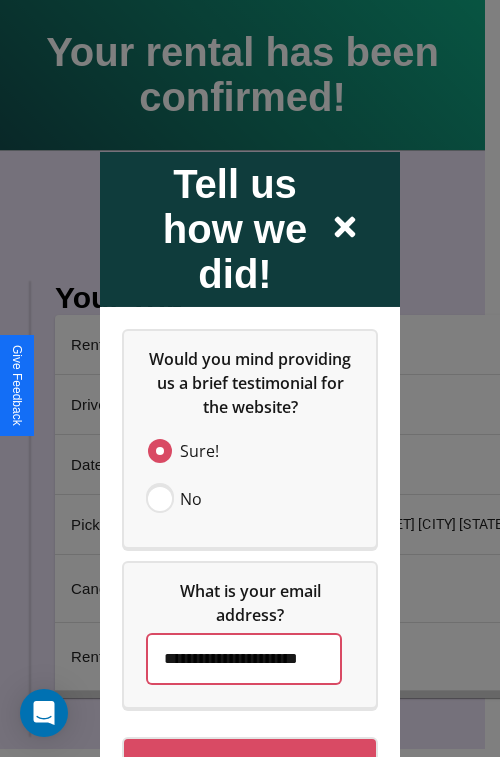 scroll, scrollTop: 0, scrollLeft: 42, axis: horizontal 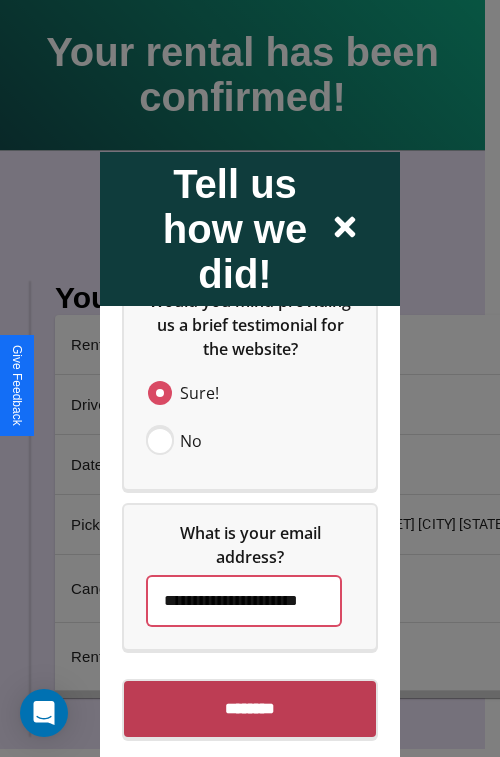 type on "**********" 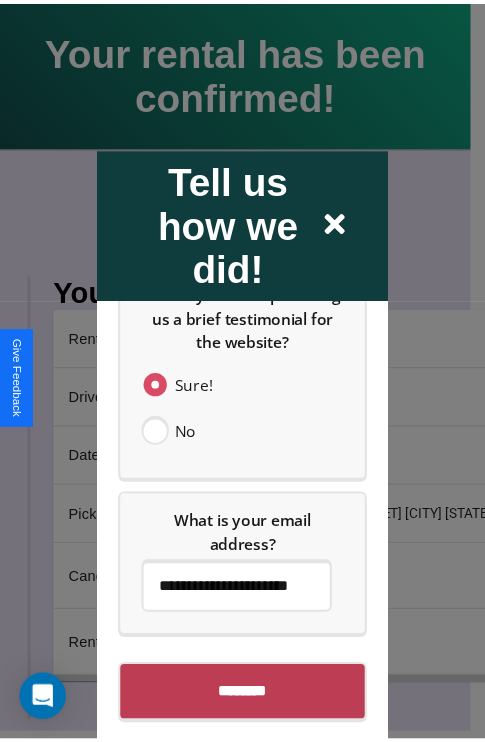 scroll, scrollTop: 0, scrollLeft: 0, axis: both 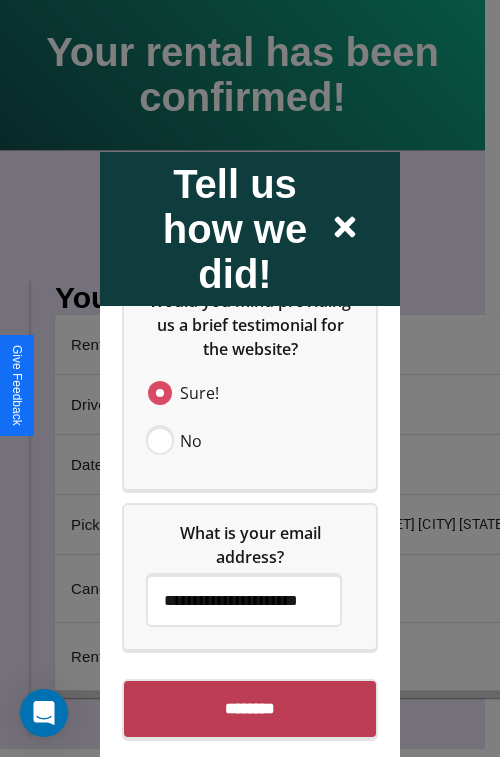 click on "********" at bounding box center (250, 708) 